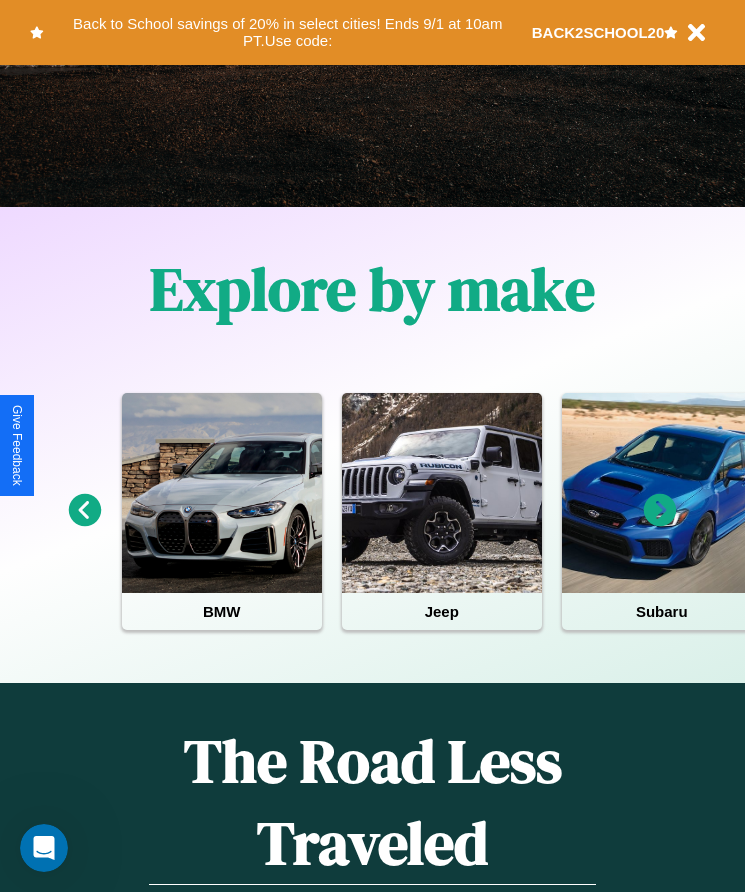 scroll, scrollTop: 334, scrollLeft: 0, axis: vertical 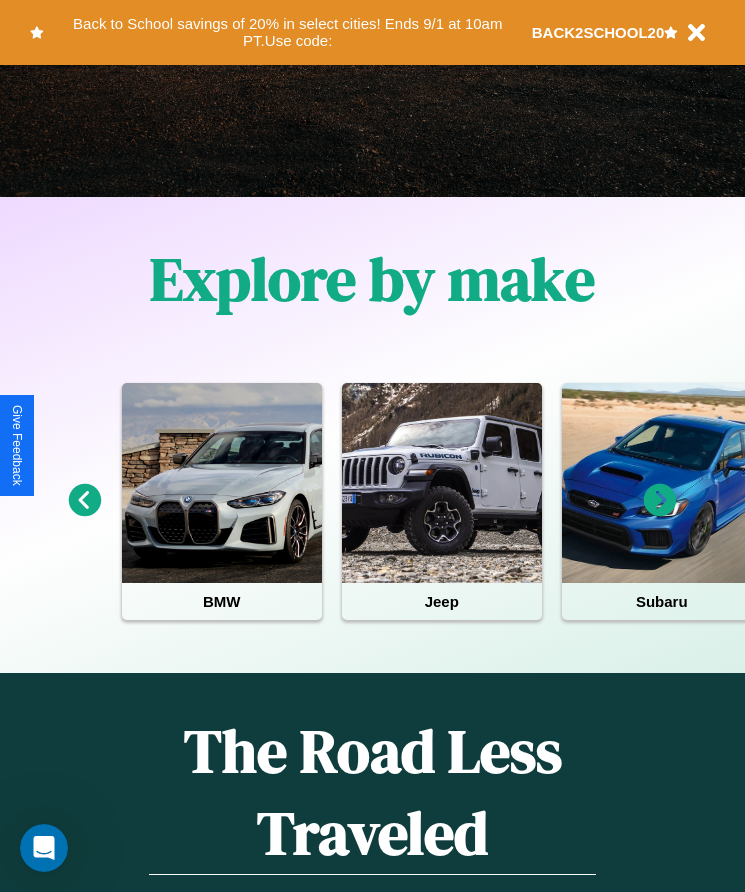 click 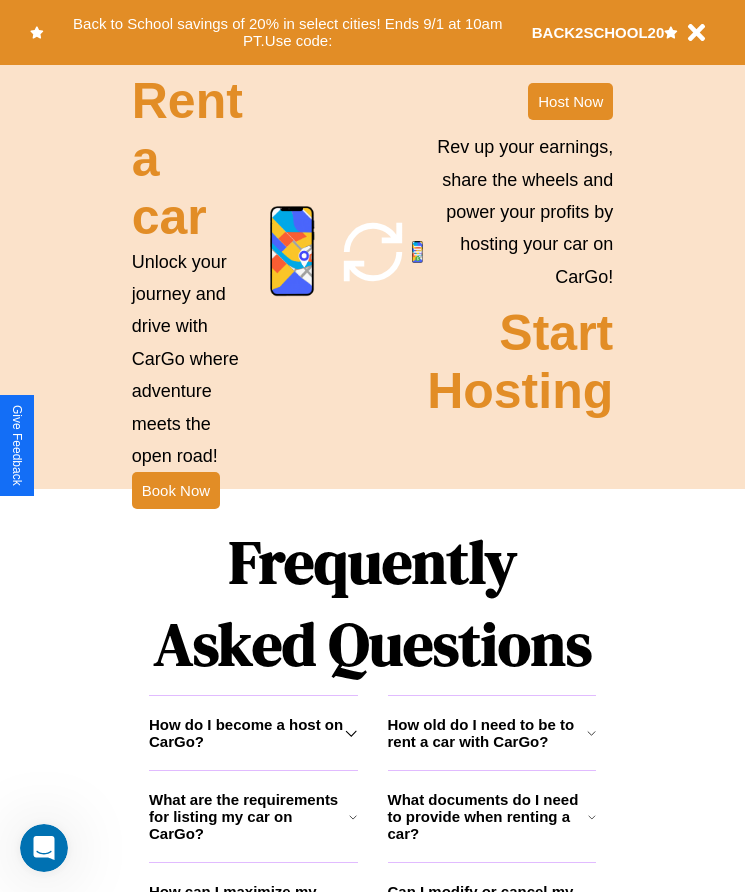 scroll, scrollTop: 2245, scrollLeft: 0, axis: vertical 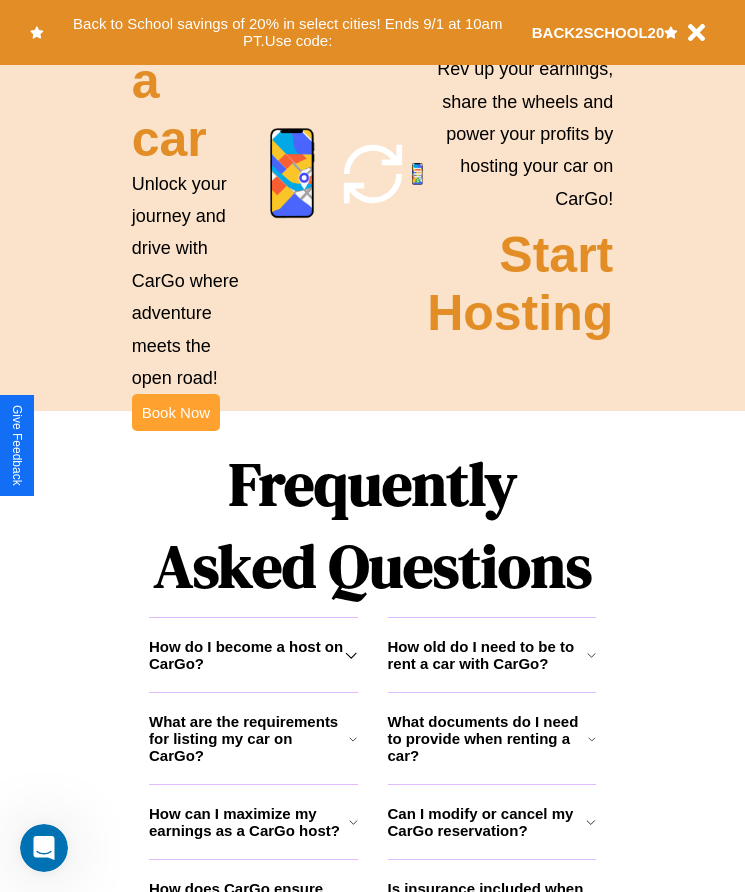 click on "Book Now" at bounding box center (176, 412) 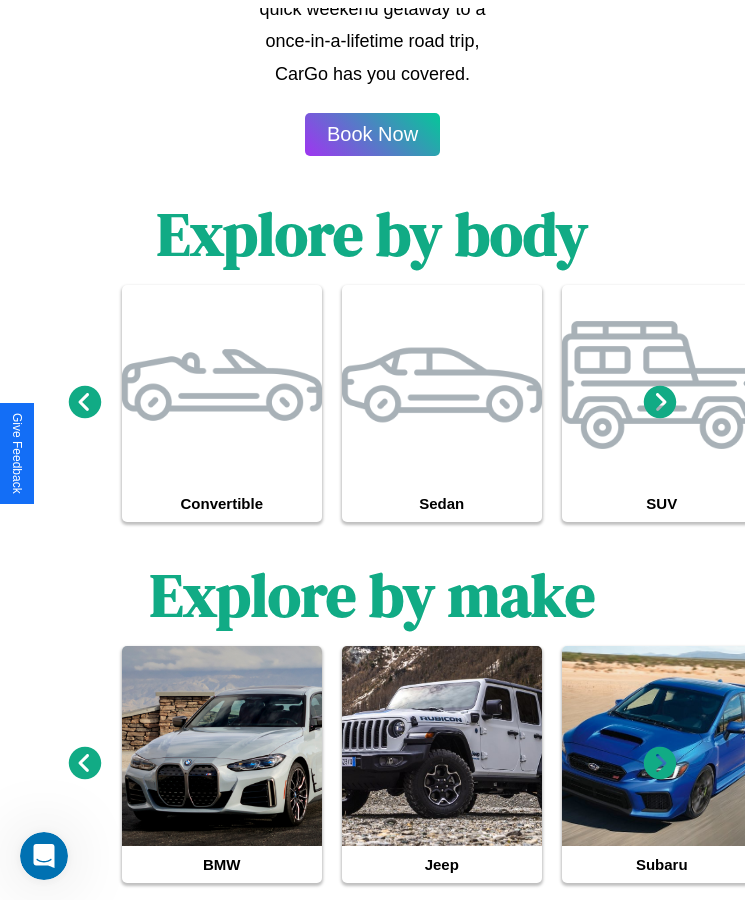 scroll, scrollTop: 0, scrollLeft: 0, axis: both 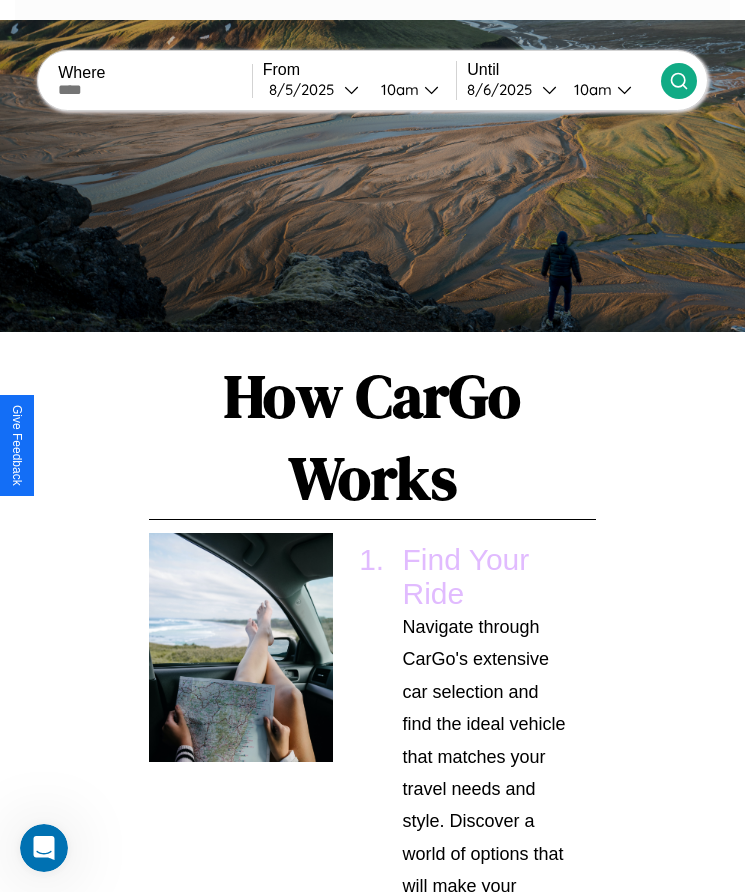 click at bounding box center [155, 90] 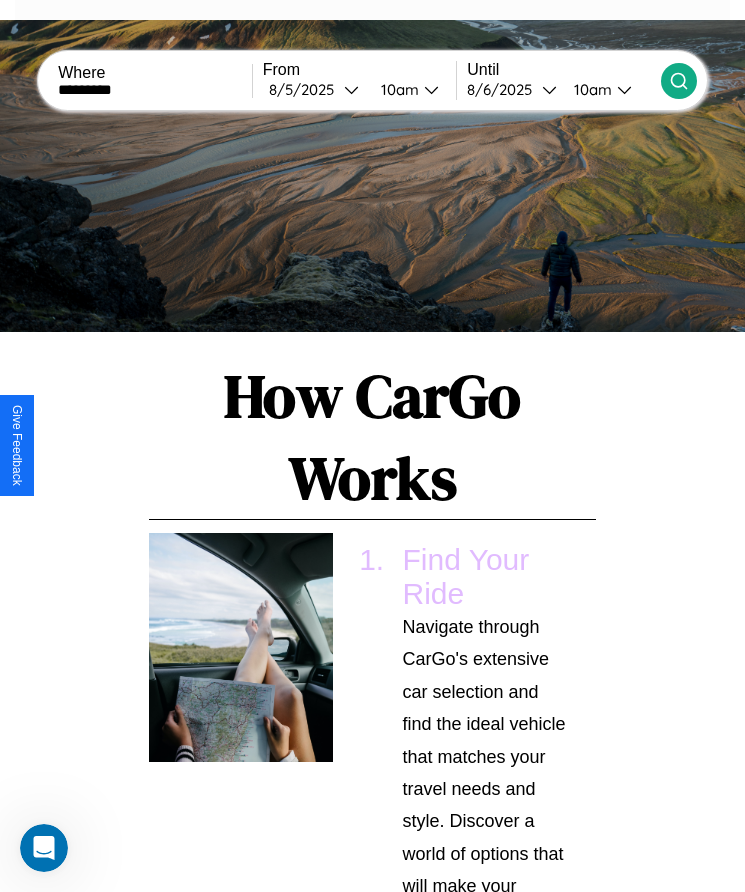 type on "*********" 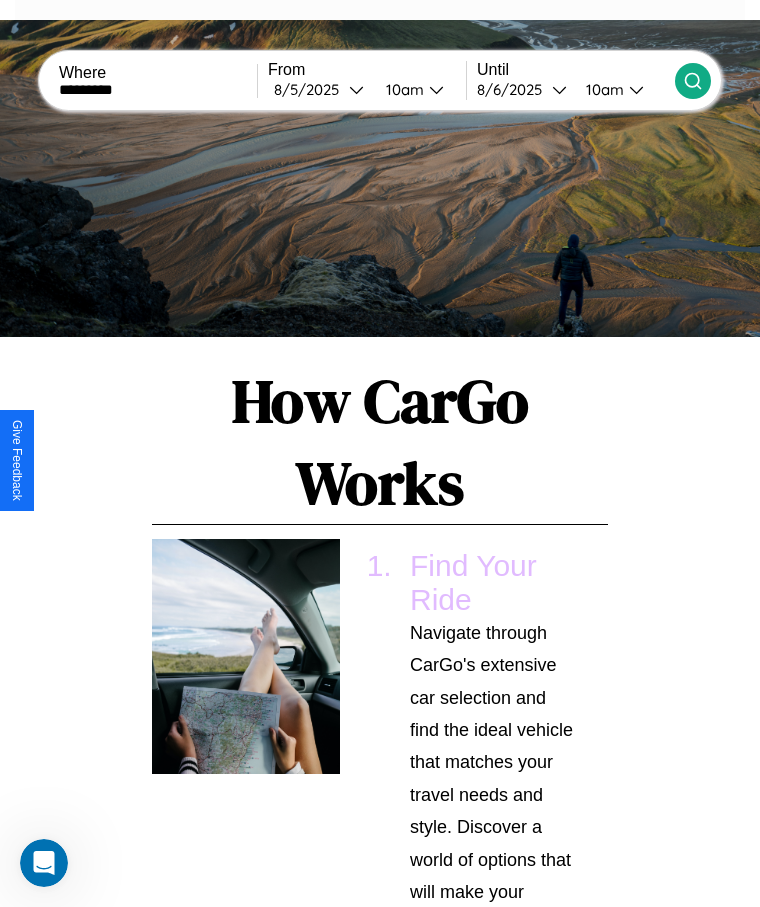 select on "*" 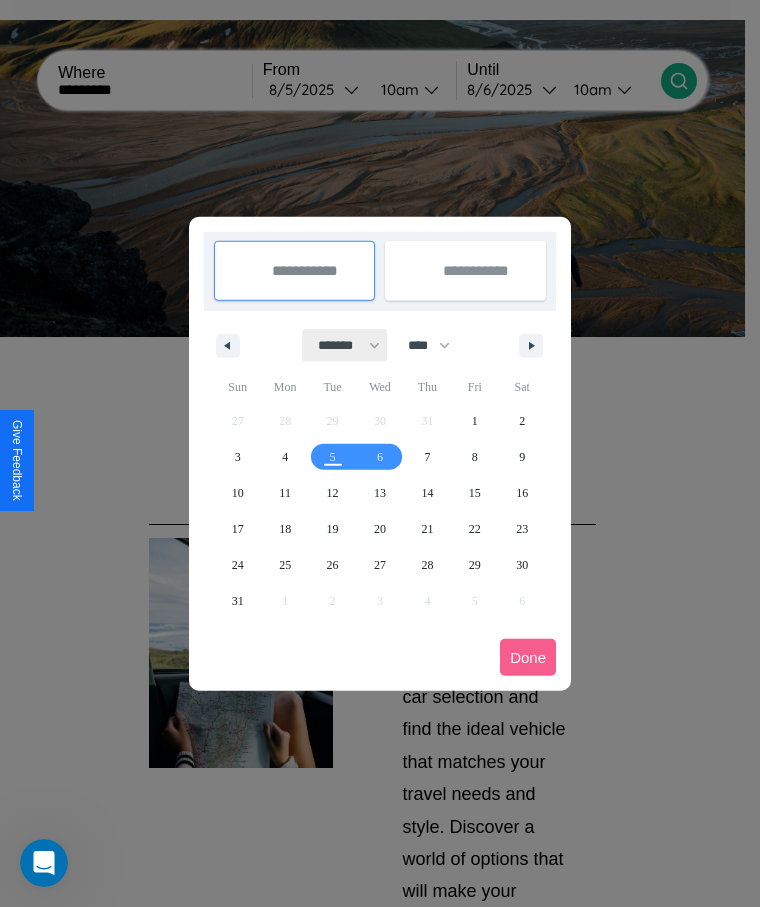 click on "******* ******** ***** ***** *** **** **** ****** ********* ******* ******** ********" at bounding box center [345, 345] 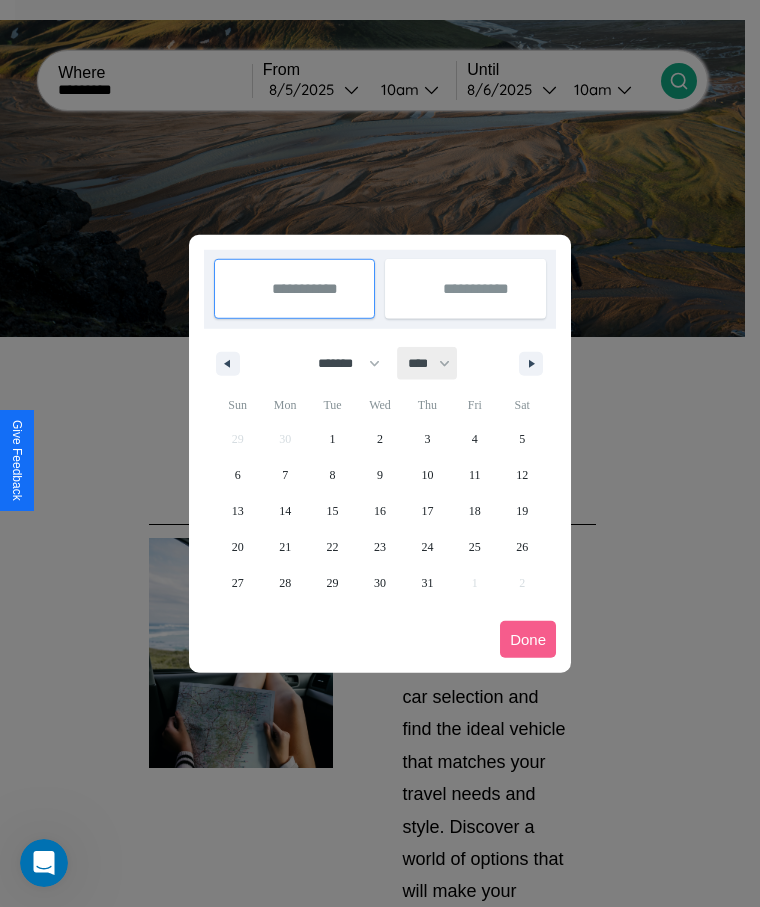 click on "**** **** **** **** **** **** **** **** **** **** **** **** **** **** **** **** **** **** **** **** **** **** **** **** **** **** **** **** **** **** **** **** **** **** **** **** **** **** **** **** **** **** **** **** **** **** **** **** **** **** **** **** **** **** **** **** **** **** **** **** **** **** **** **** **** **** **** **** **** **** **** **** **** **** **** **** **** **** **** **** **** **** **** **** **** **** **** **** **** **** **** **** **** **** **** **** **** **** **** **** **** **** **** **** **** **** **** **** **** **** **** **** **** **** **** **** **** **** **** **** ****" at bounding box center [428, 363] 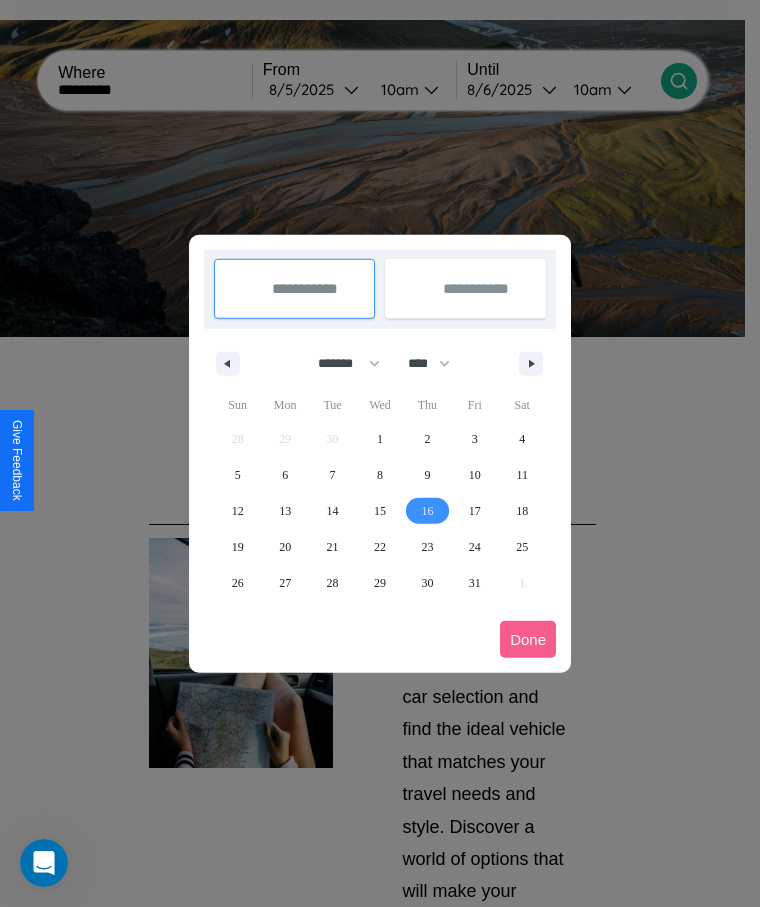 click on "16" at bounding box center [427, 511] 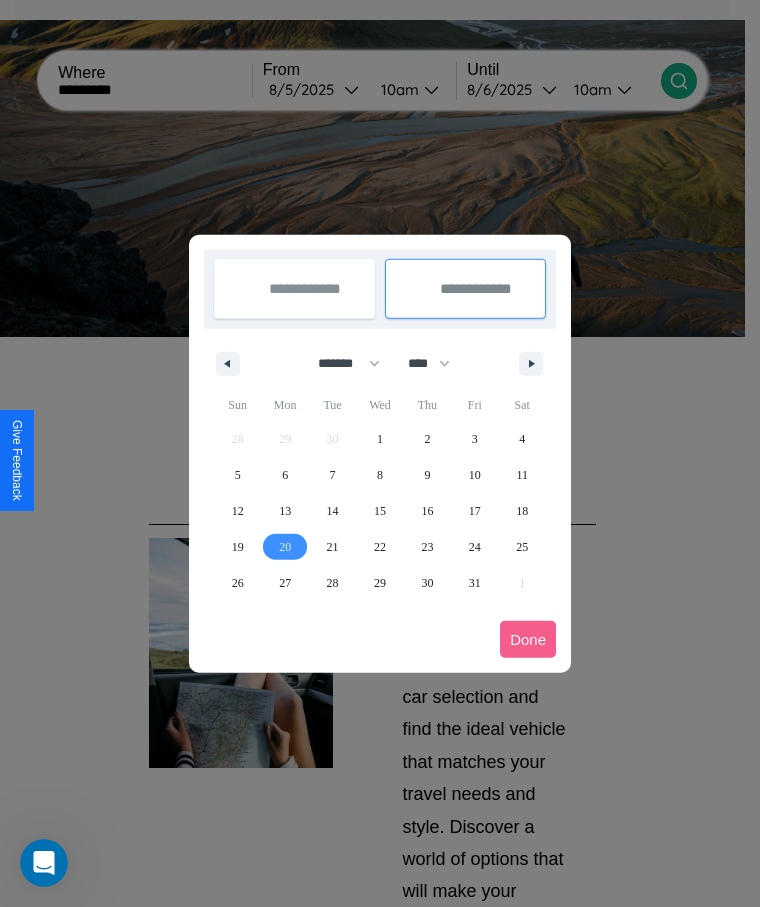 click on "20" at bounding box center [285, 547] 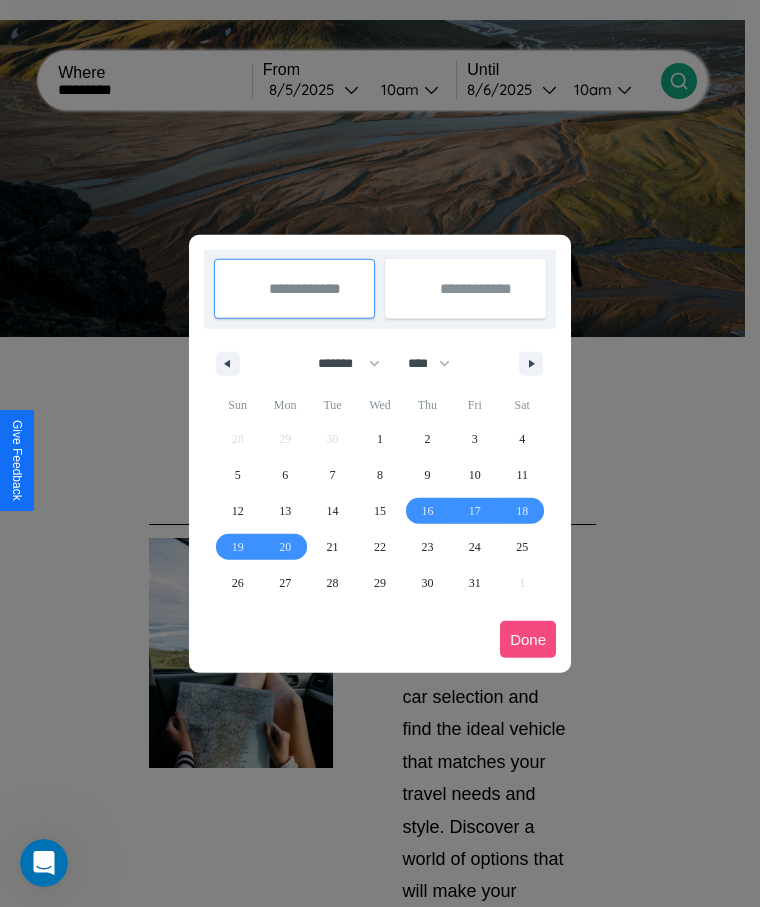 click on "Done" at bounding box center (528, 639) 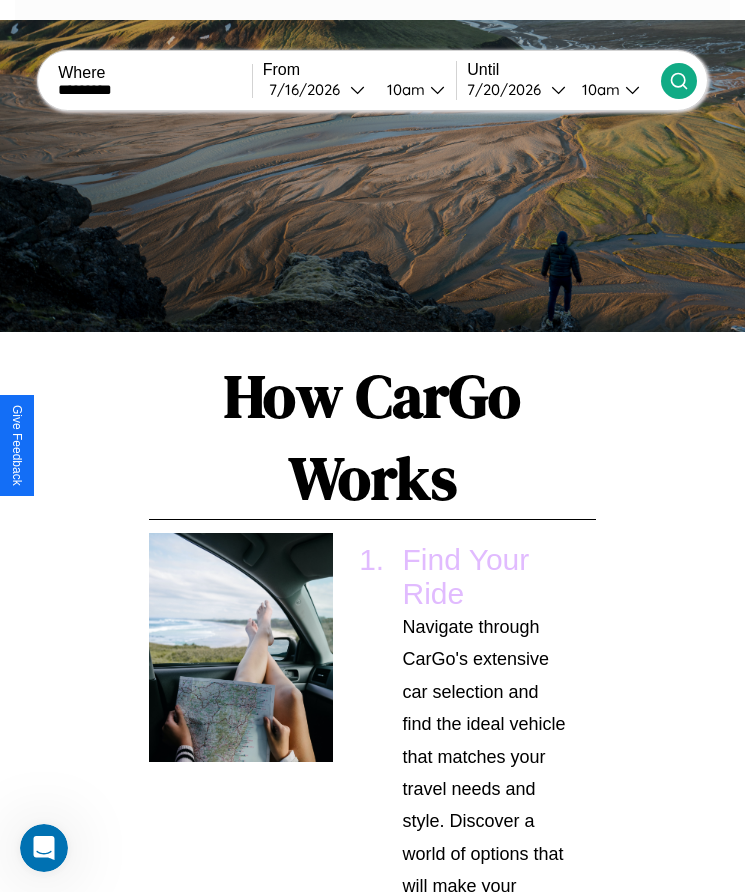 click 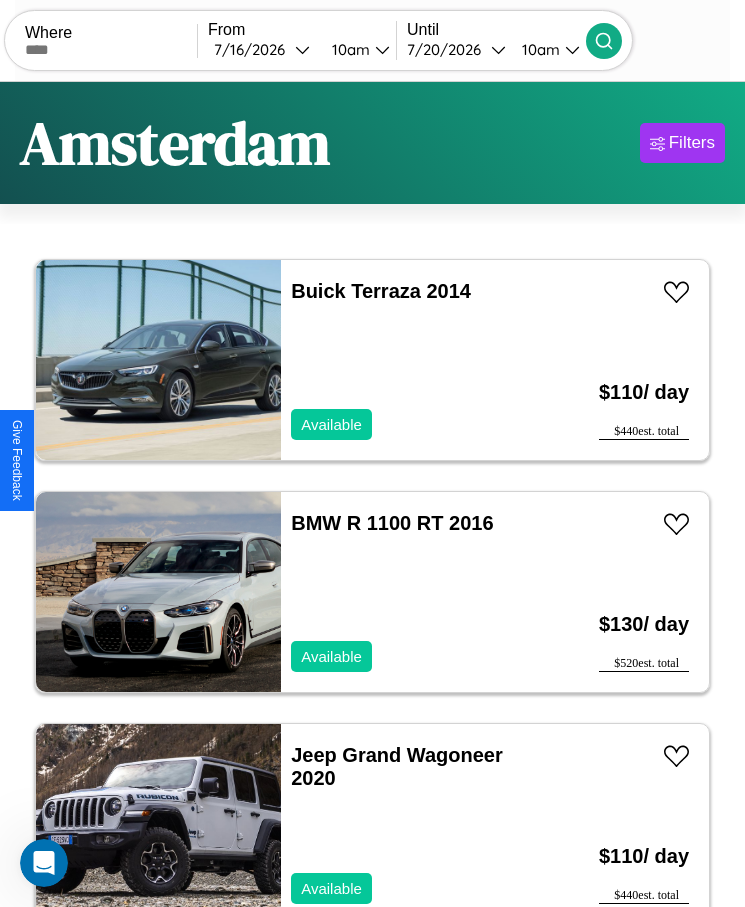 scroll, scrollTop: 31, scrollLeft: 0, axis: vertical 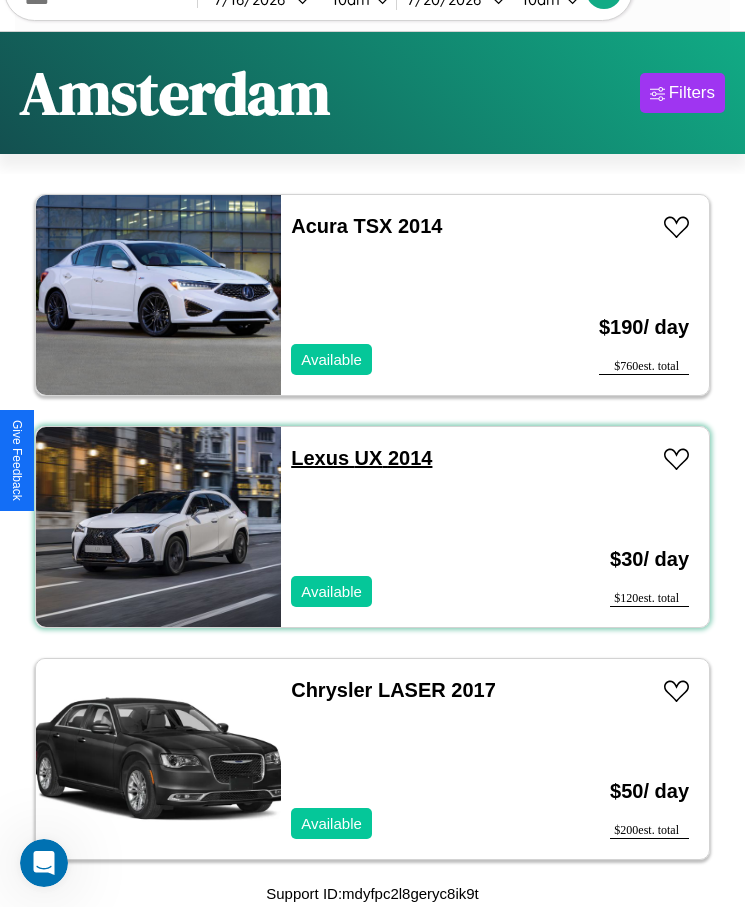 click on "Lexus   UX   2014" at bounding box center [361, 458] 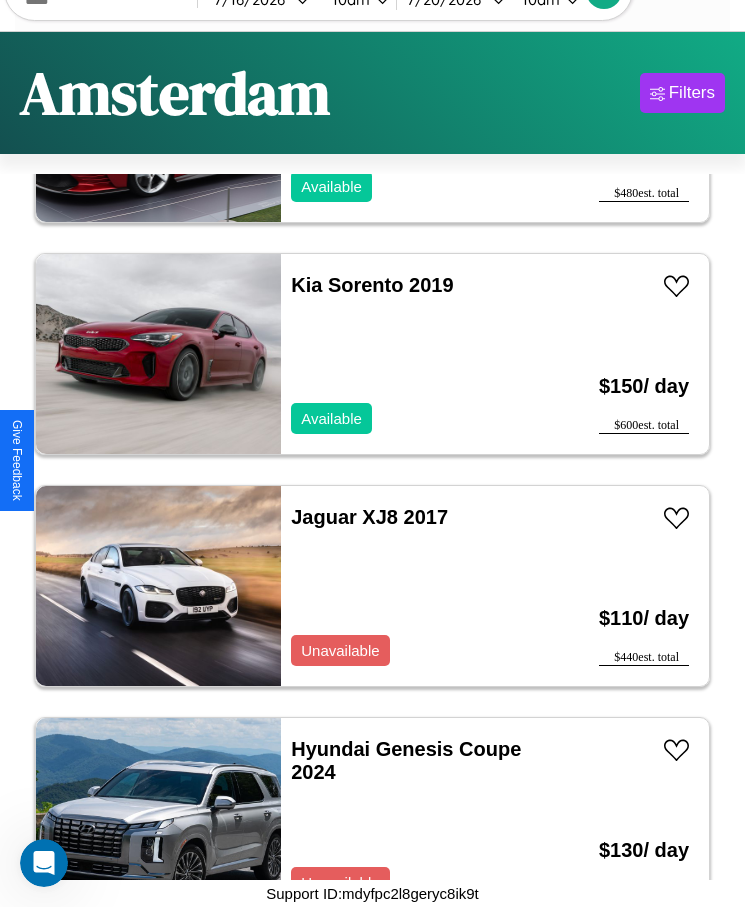 scroll, scrollTop: 4887, scrollLeft: 0, axis: vertical 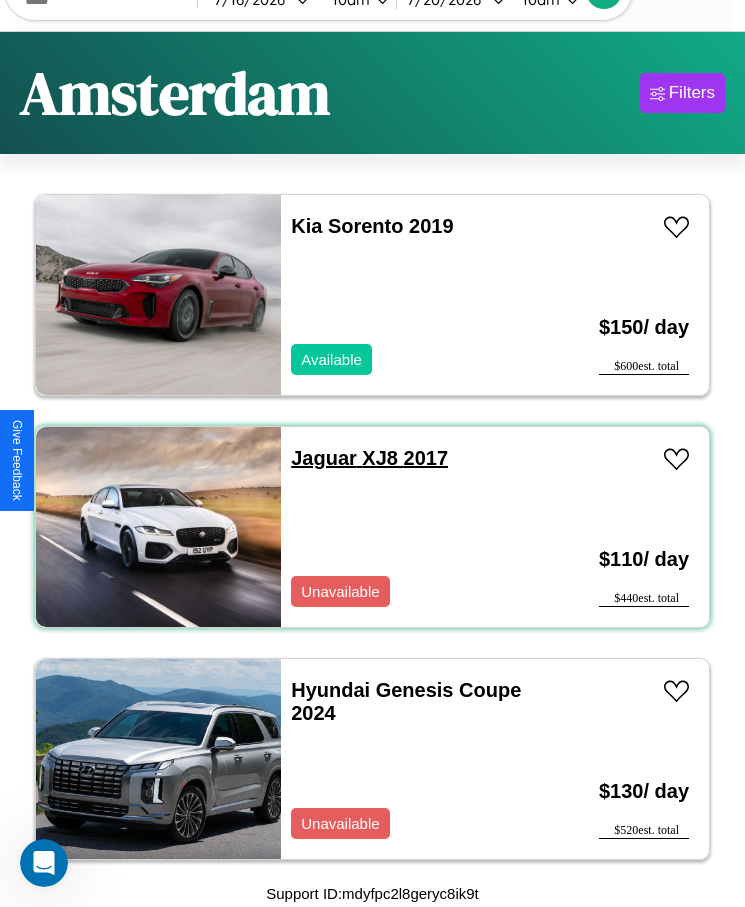 click on "Jaguar   XJ8   2017" at bounding box center (369, 458) 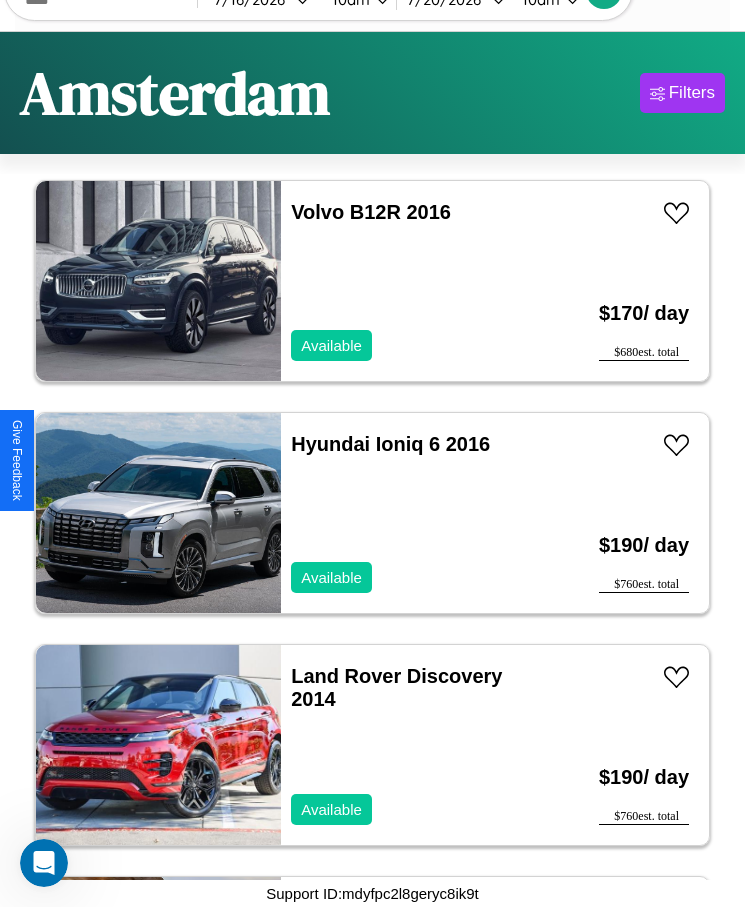 scroll, scrollTop: 10223, scrollLeft: 0, axis: vertical 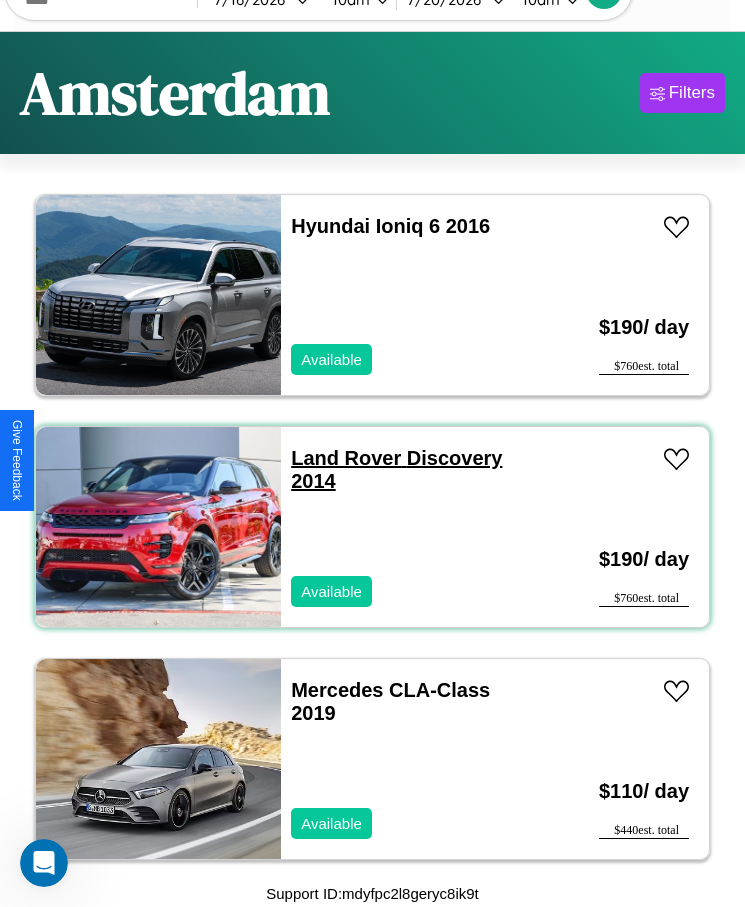 click on "Land Rover   Discovery   2014" at bounding box center (396, 469) 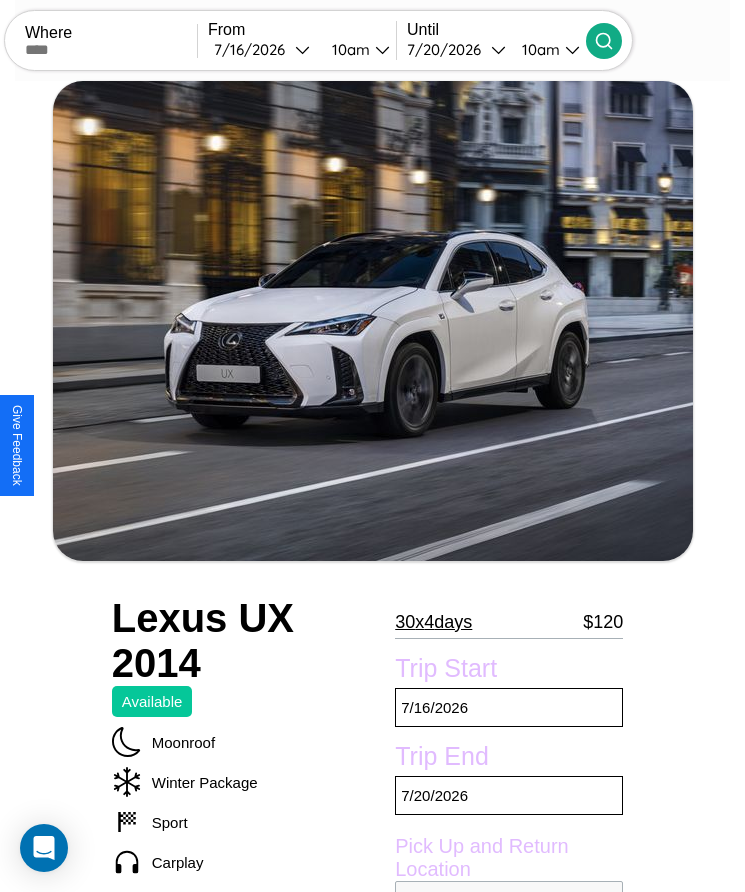scroll, scrollTop: 540, scrollLeft: 0, axis: vertical 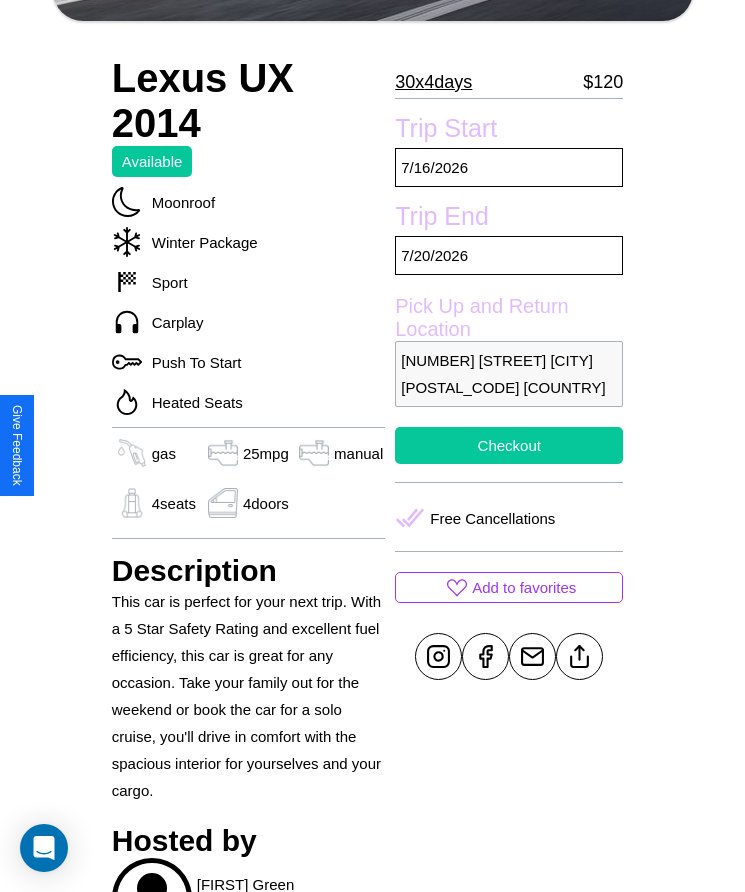 click on "Checkout" at bounding box center (509, 445) 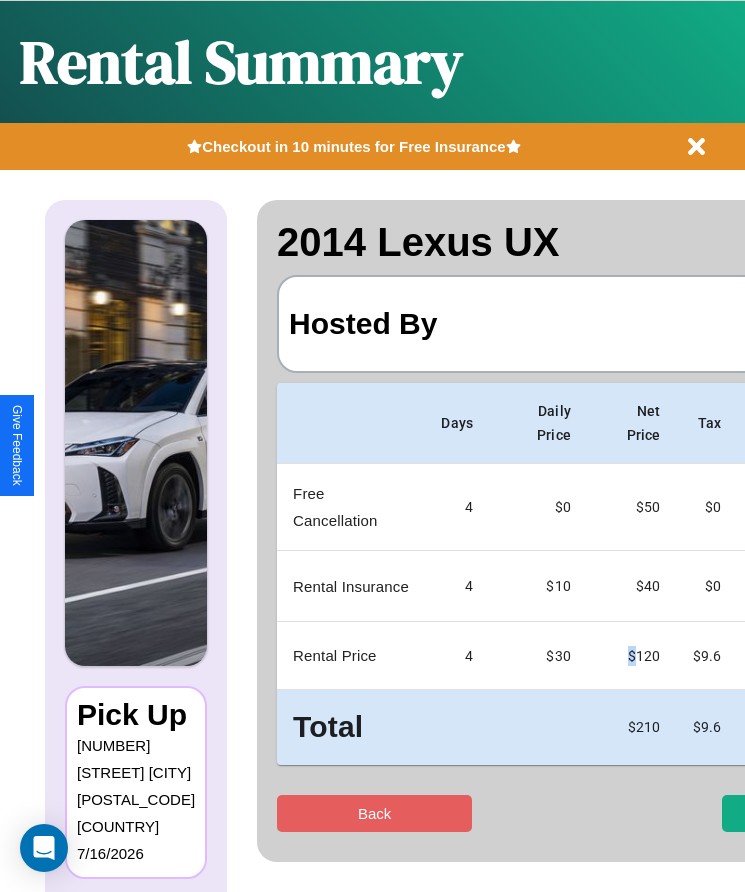 scroll, scrollTop: 0, scrollLeft: 129, axis: horizontal 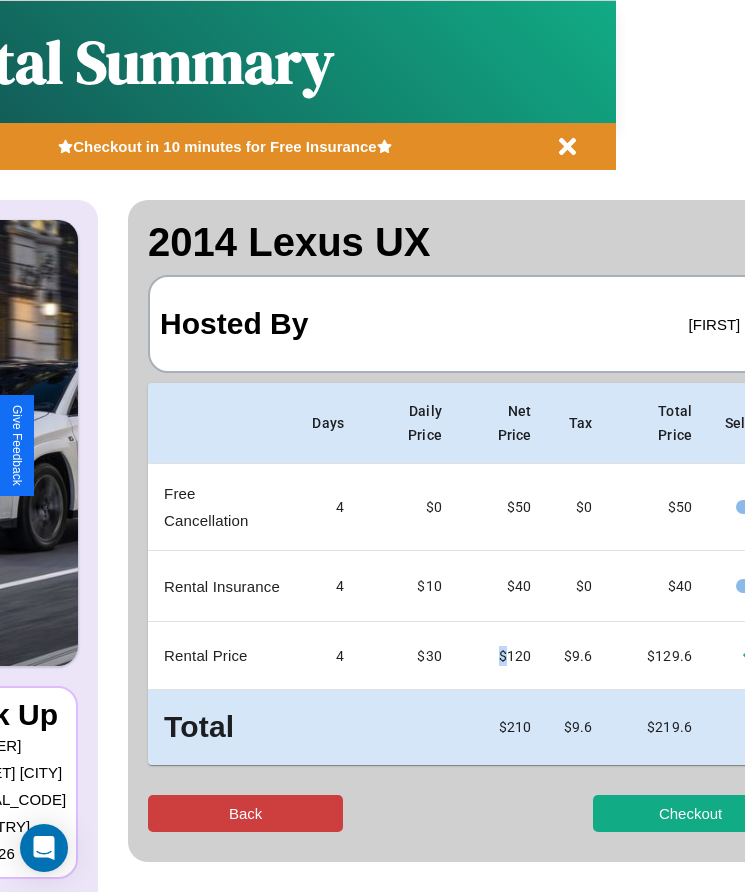 click on "Back" at bounding box center (245, 813) 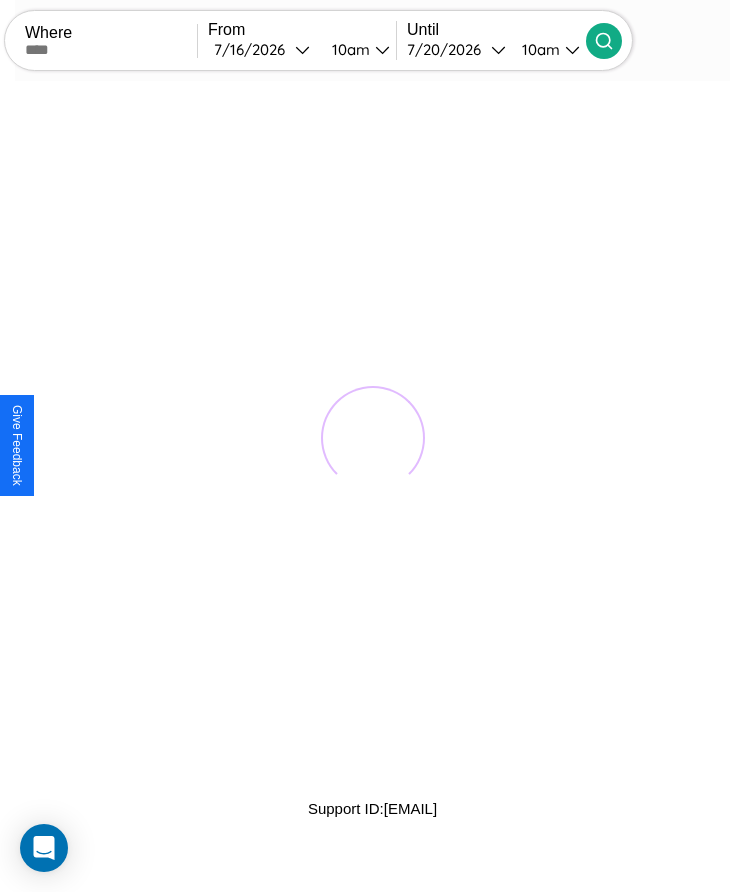 scroll, scrollTop: 0, scrollLeft: 0, axis: both 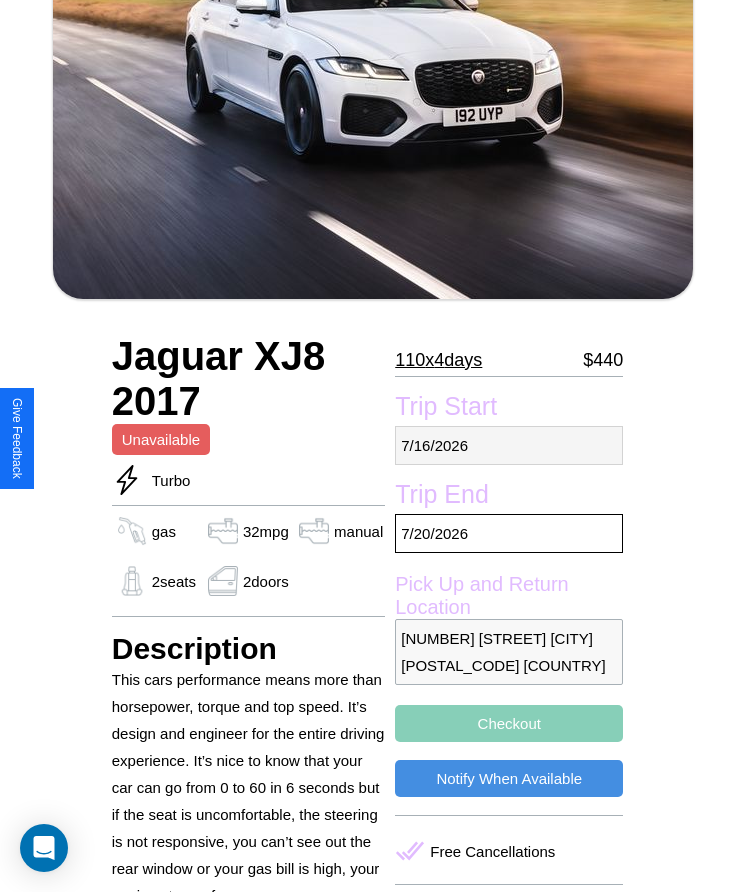 click on "7 / 16 / 2026" at bounding box center [509, 445] 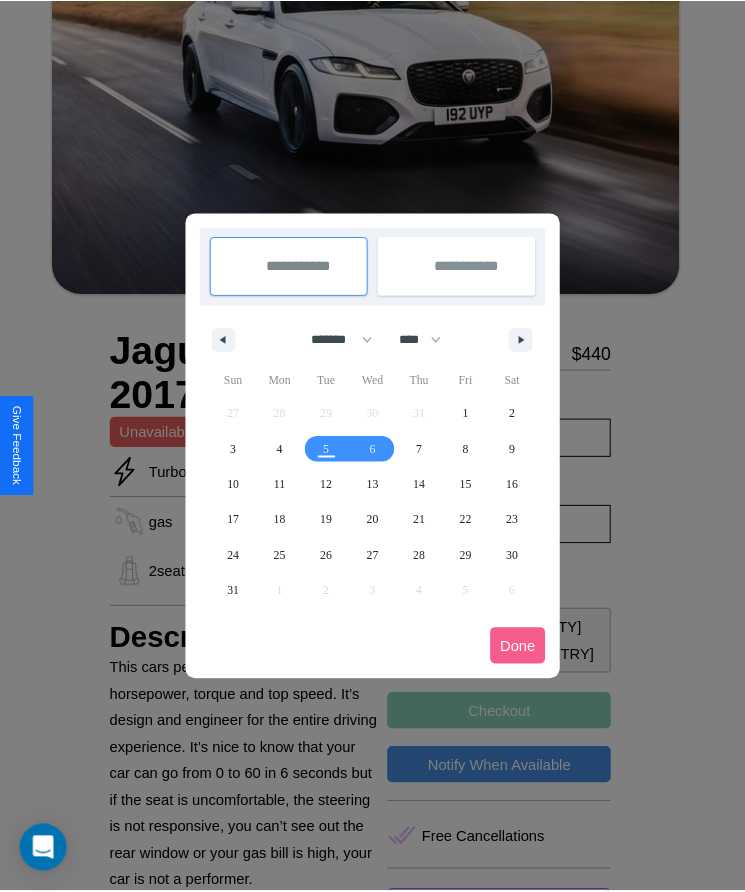 scroll, scrollTop: 0, scrollLeft: 0, axis: both 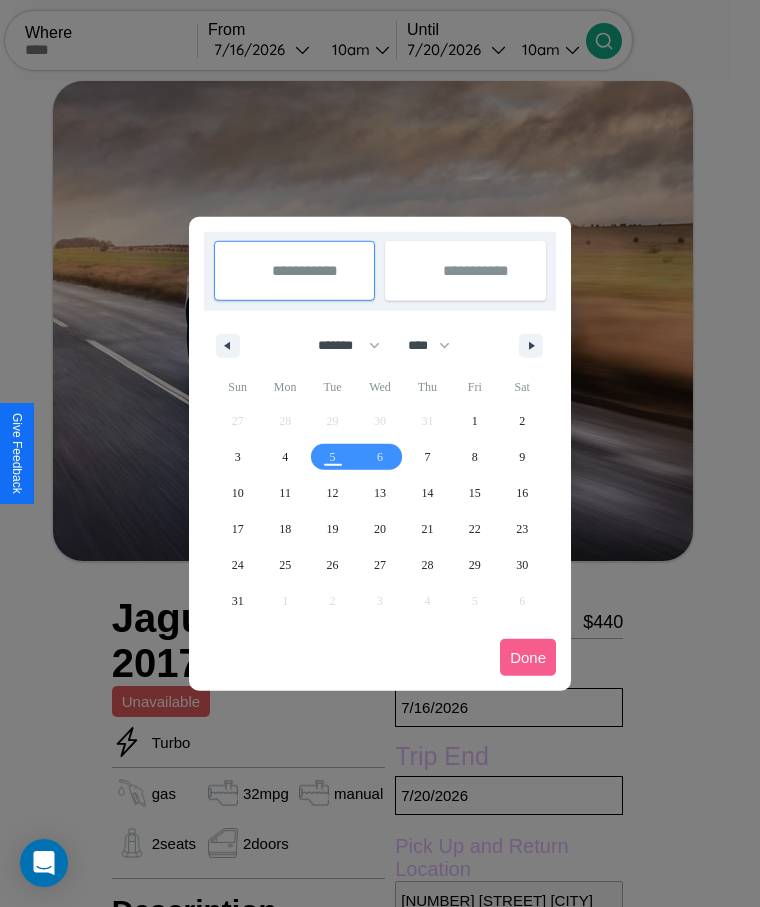 click at bounding box center [380, 453] 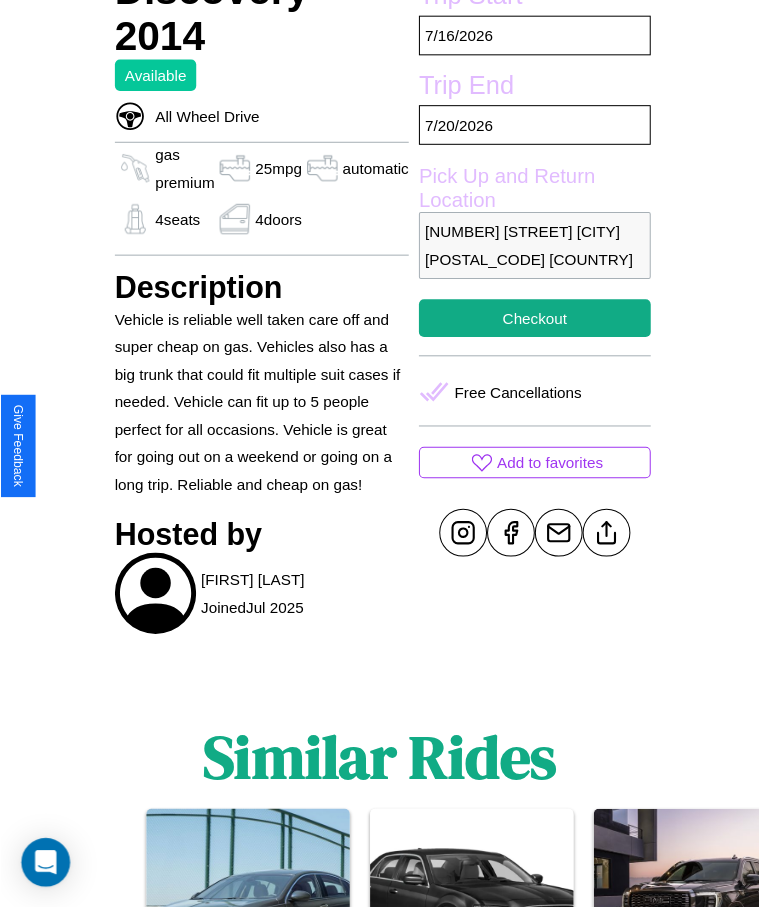 scroll, scrollTop: 629, scrollLeft: 0, axis: vertical 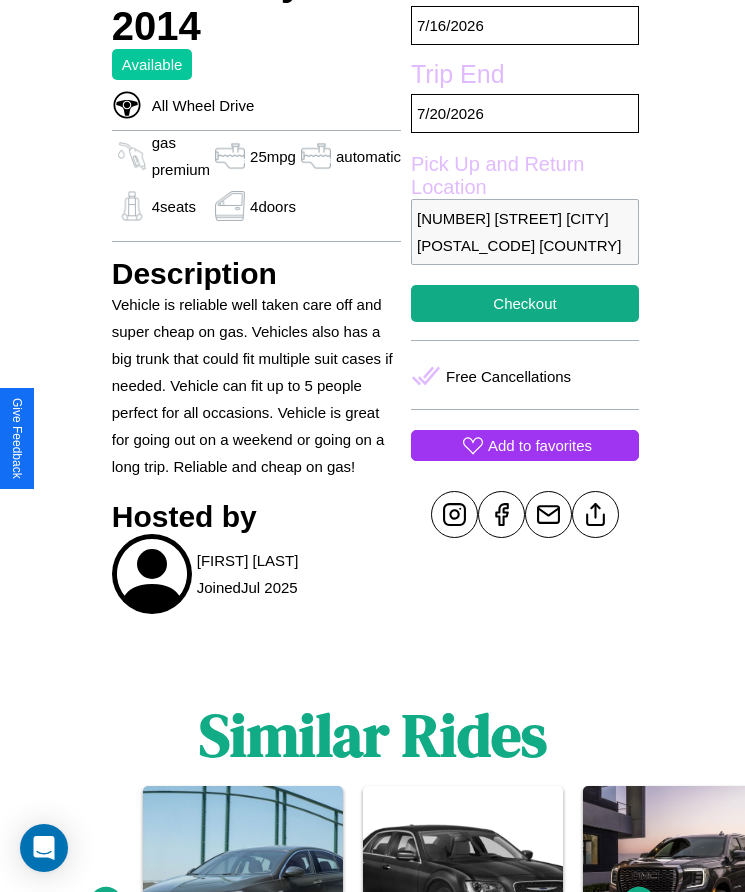 click on "Add to favorites" at bounding box center (540, 445) 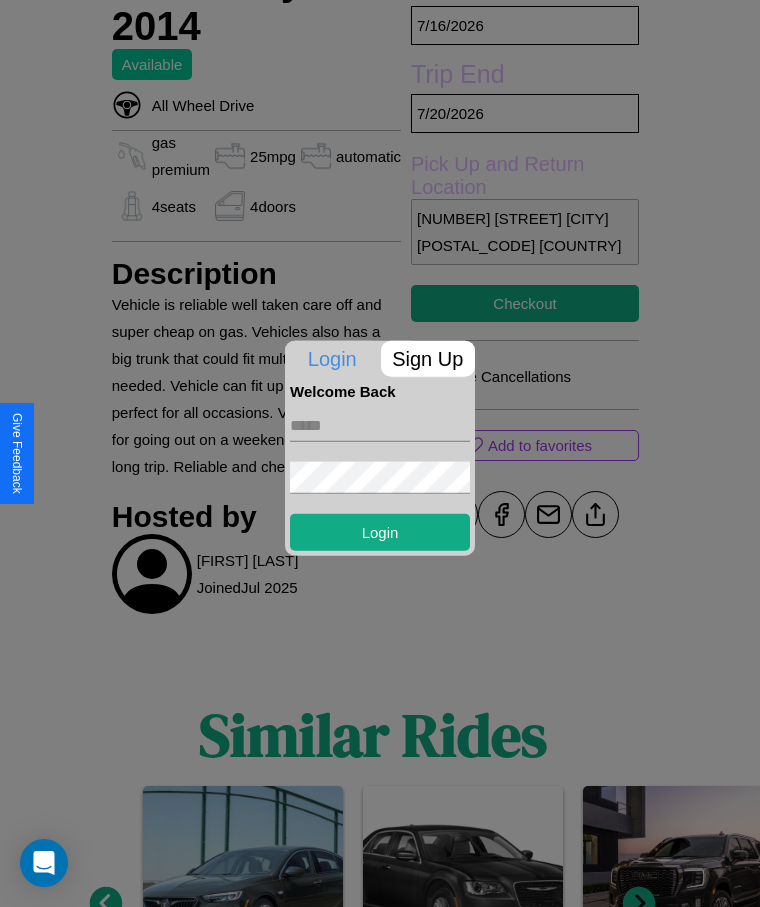 click on "Sign Up" at bounding box center [428, 358] 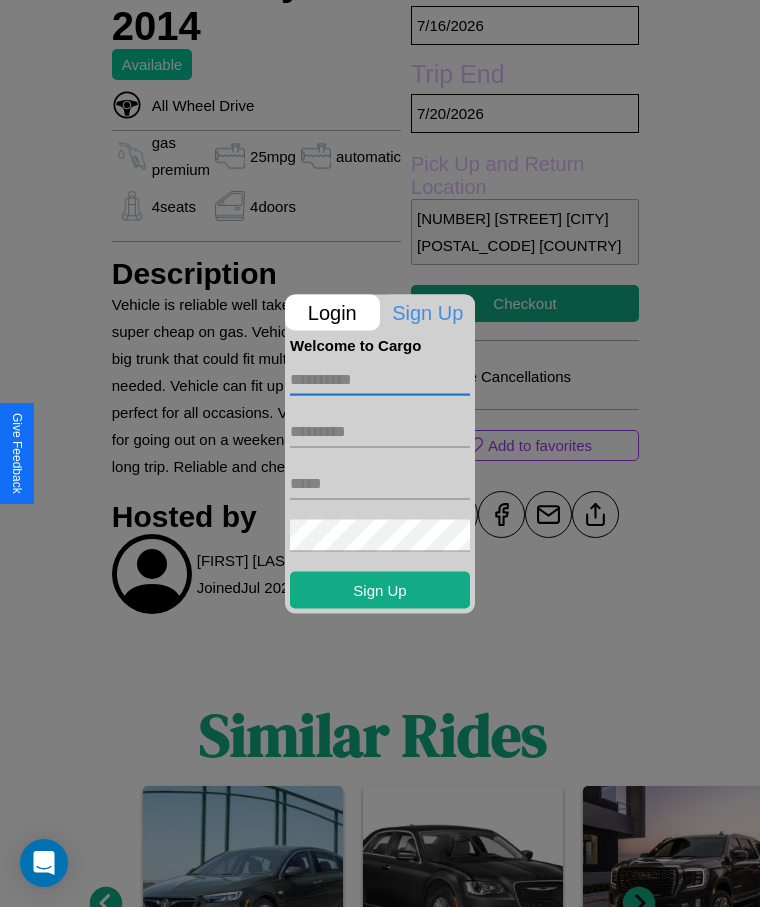 click at bounding box center [380, 379] 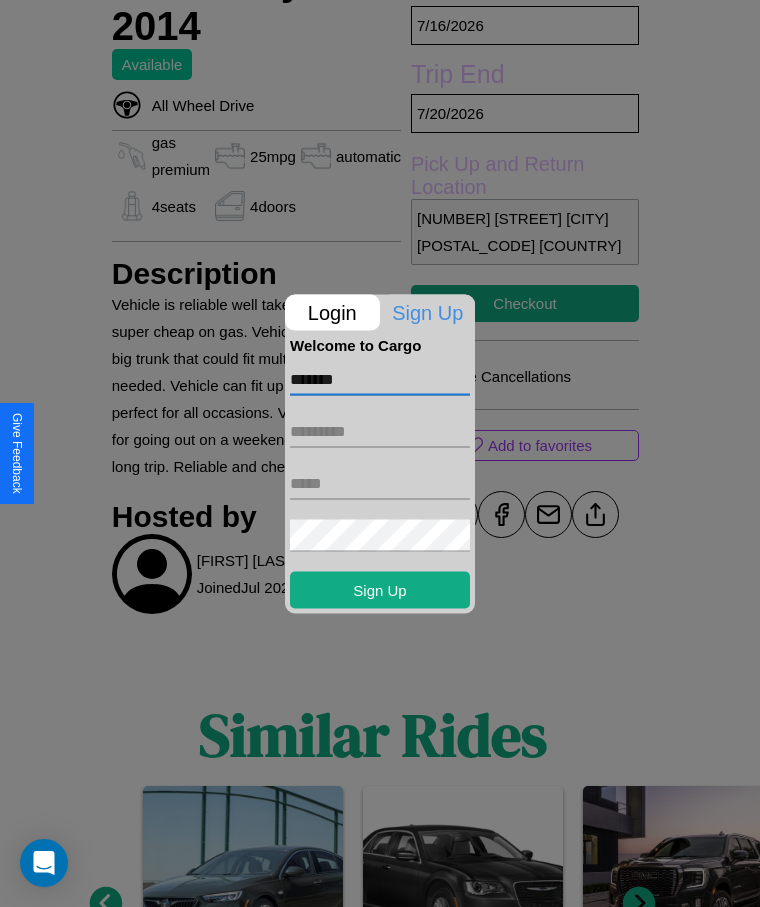 type on "*******" 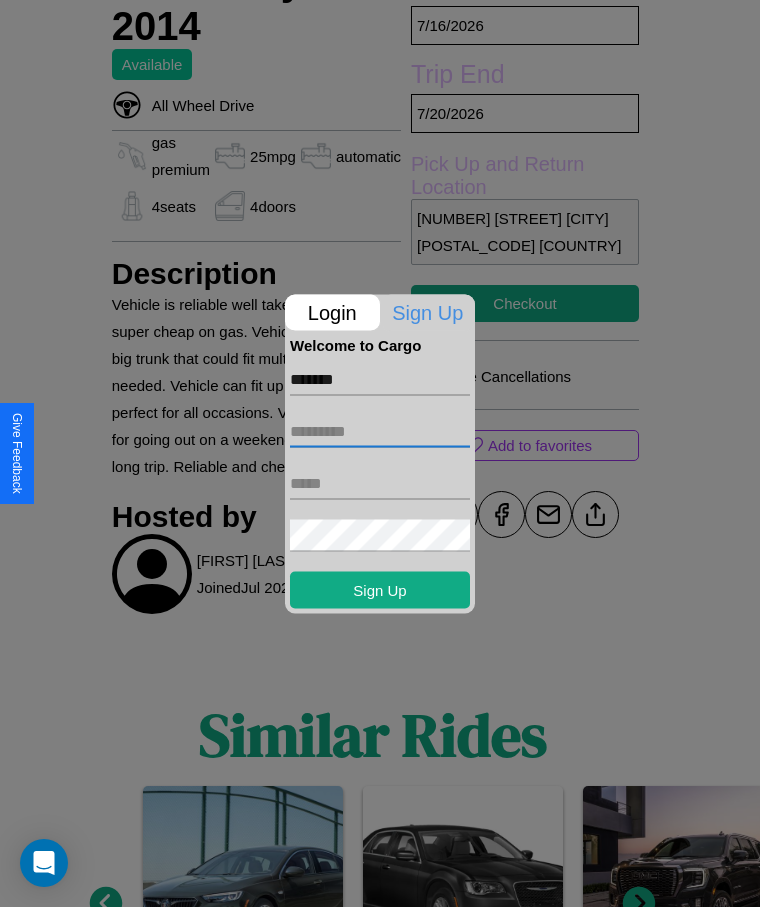 click at bounding box center (380, 431) 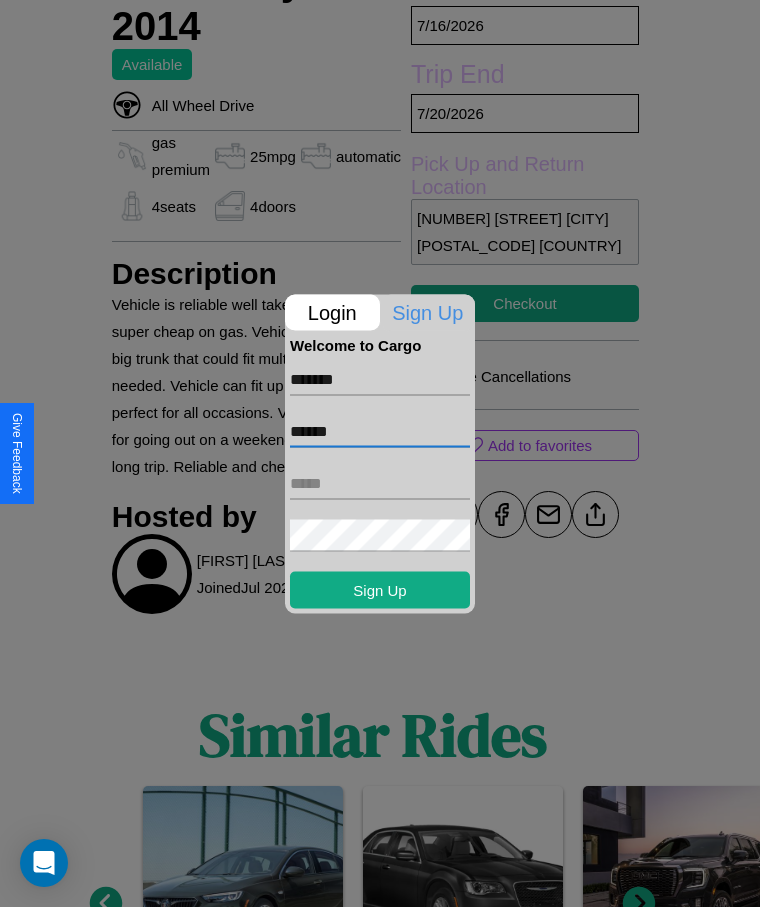 type on "******" 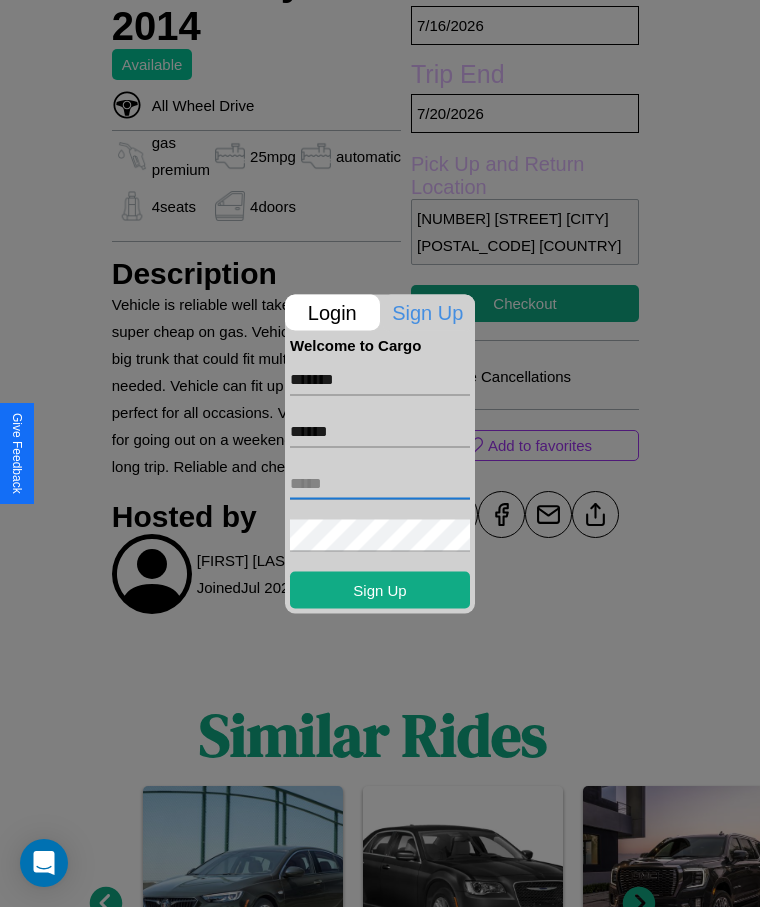 click at bounding box center (380, 483) 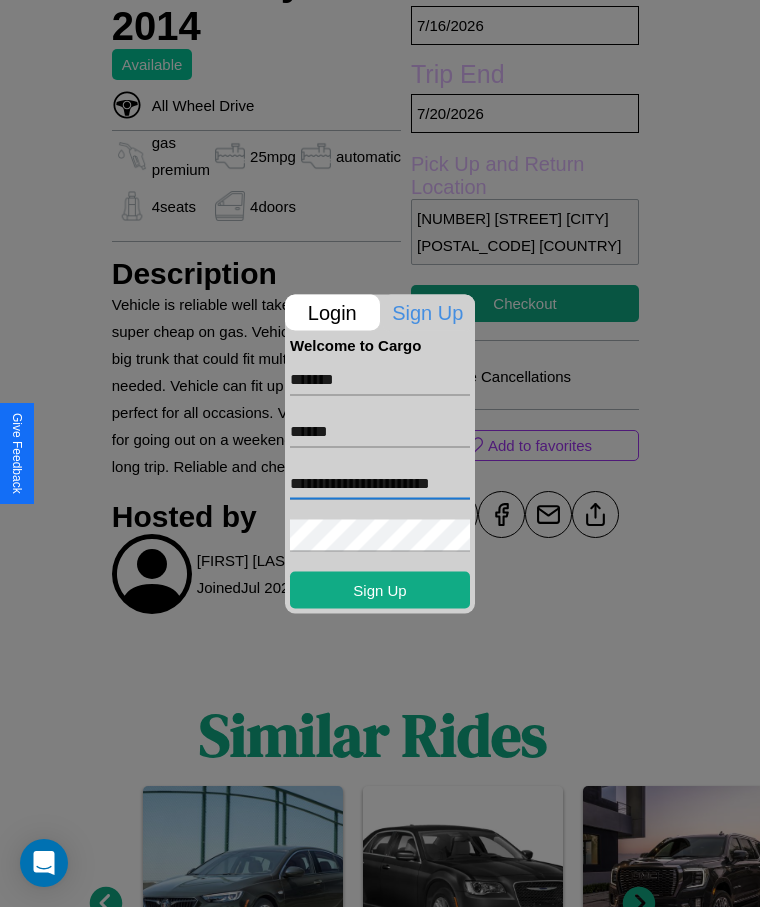 scroll, scrollTop: 0, scrollLeft: 26, axis: horizontal 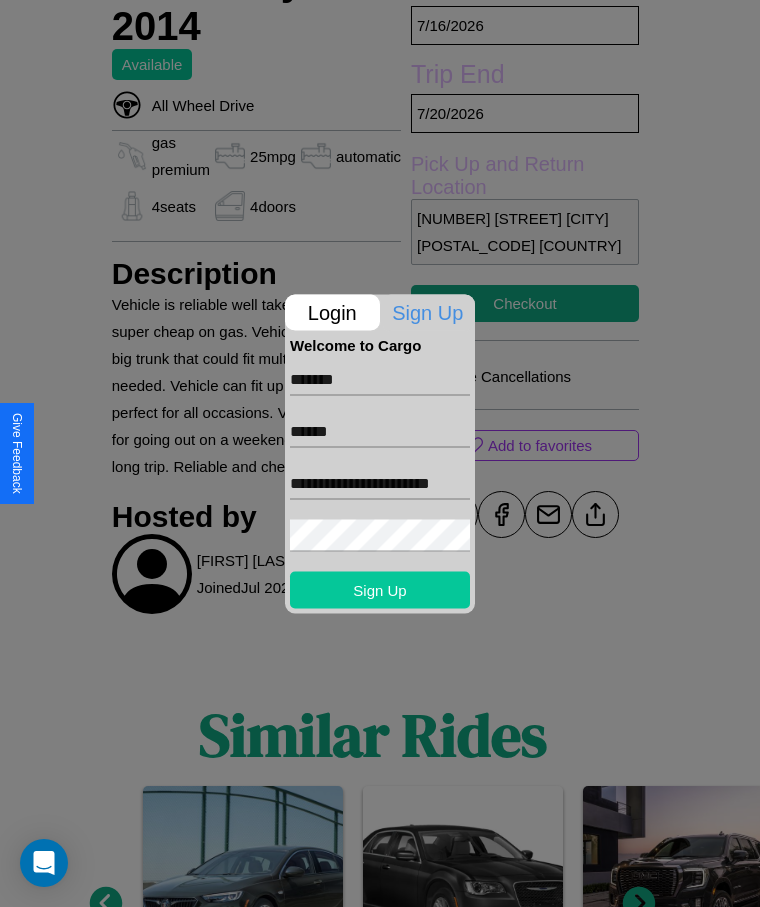 click on "Sign Up" at bounding box center (380, 589) 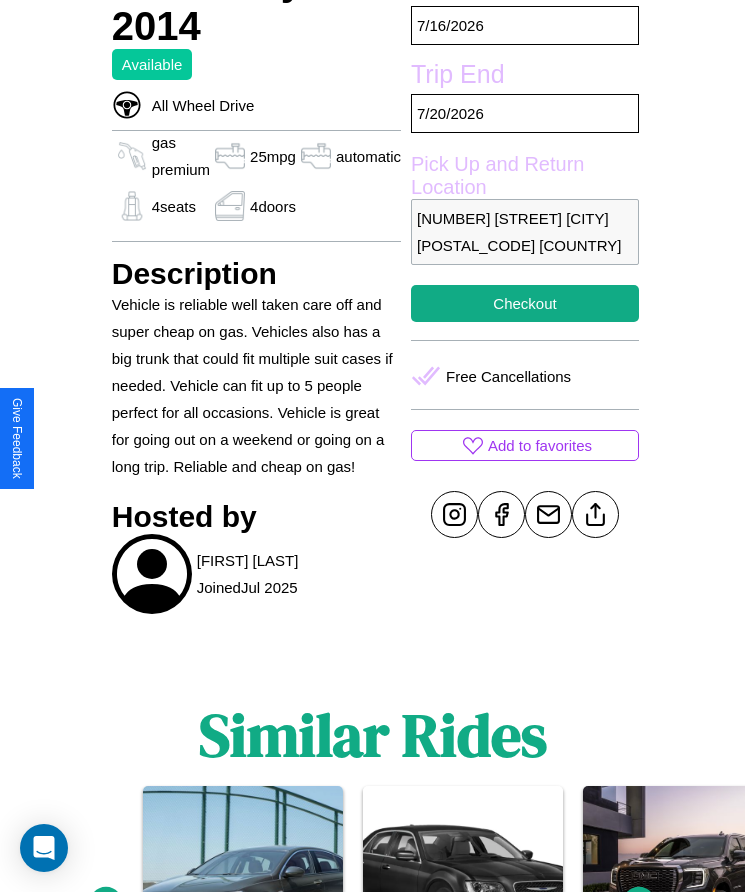 scroll, scrollTop: 827, scrollLeft: 0, axis: vertical 